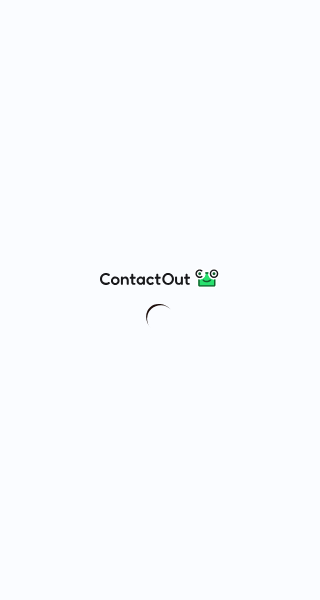 scroll, scrollTop: 0, scrollLeft: 0, axis: both 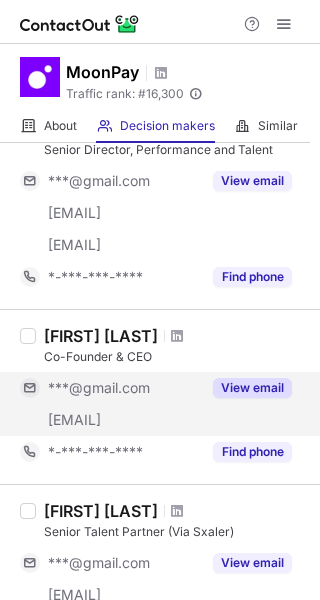 click on "View email" at bounding box center (252, 388) 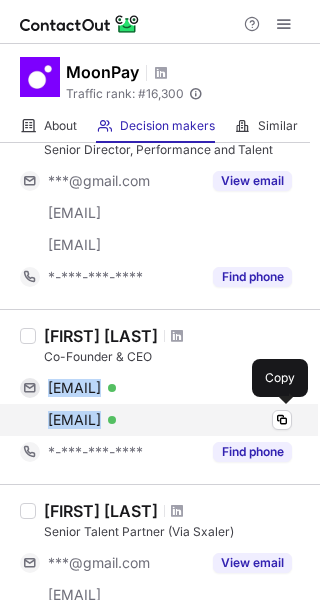 drag, startPoint x: 44, startPoint y: 381, endPoint x: 204, endPoint y: 414, distance: 163.36769 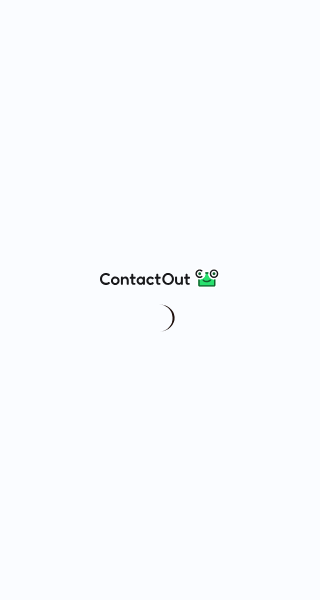 scroll, scrollTop: 0, scrollLeft: 0, axis: both 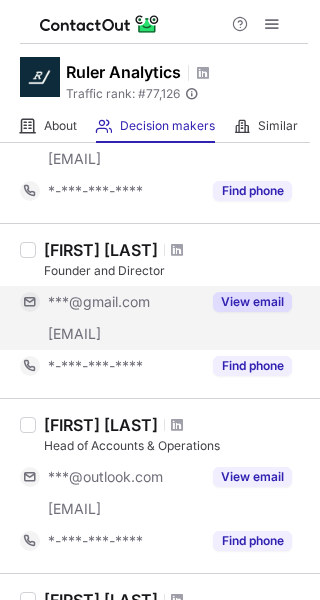 click on "View email" at bounding box center (252, 302) 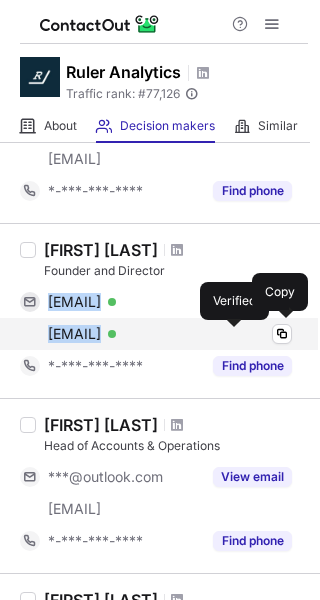 drag, startPoint x: 51, startPoint y: 298, endPoint x: 235, endPoint y: 335, distance: 187.68324 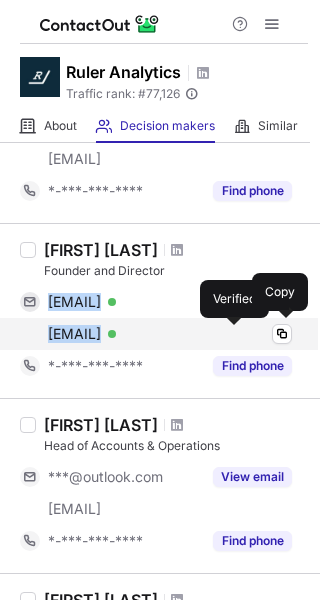 copy on "danieljohnreilly@gmail.com Verified Copy daniel@ruleranalytics.com" 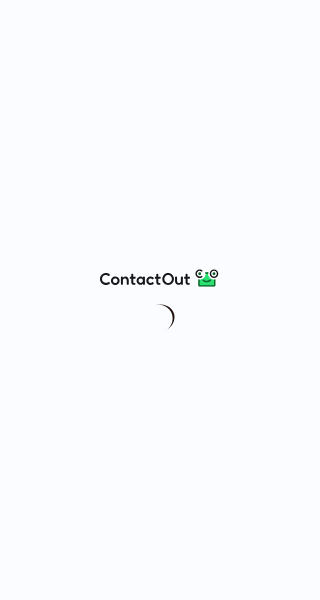 scroll, scrollTop: 0, scrollLeft: 0, axis: both 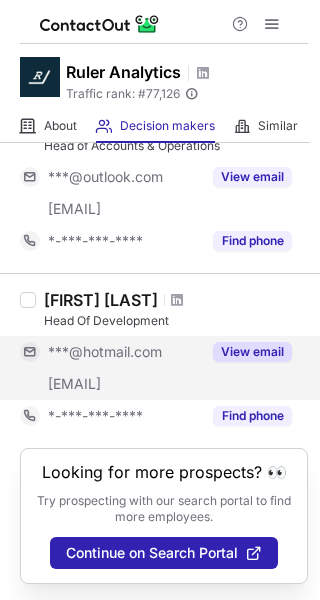 click on "View email" at bounding box center (252, 352) 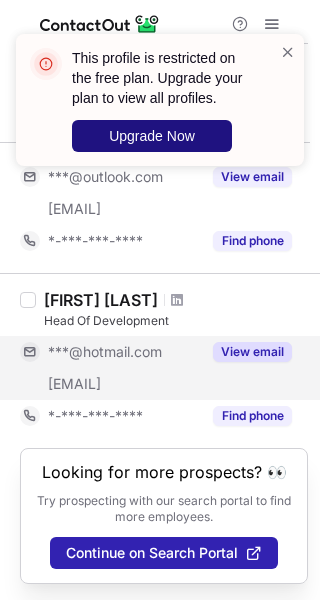 click on "Upgrade Now" at bounding box center [152, 136] 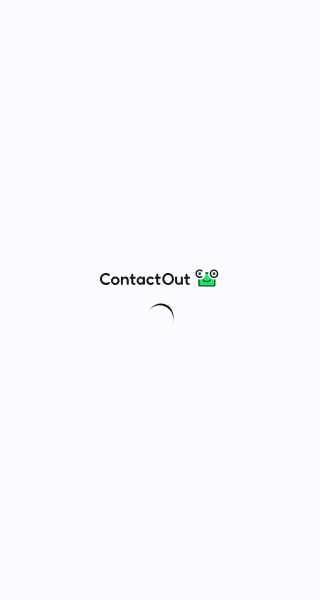 scroll, scrollTop: 0, scrollLeft: 0, axis: both 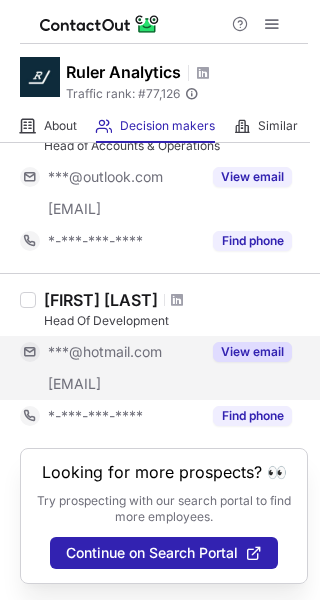 click on "View email" at bounding box center (252, 352) 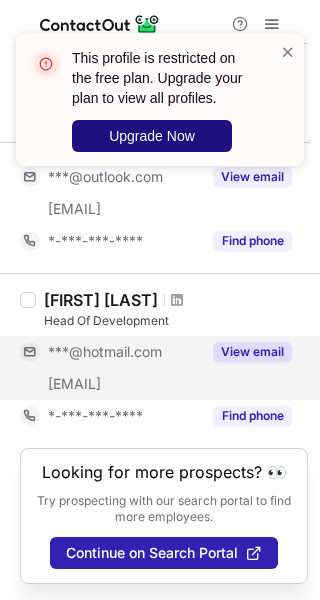 click on "Upgrade Now" at bounding box center [152, 136] 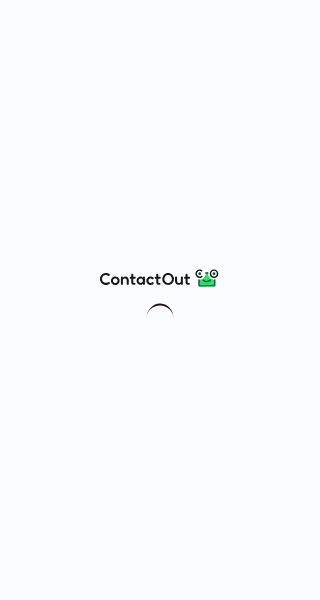 scroll, scrollTop: 0, scrollLeft: 0, axis: both 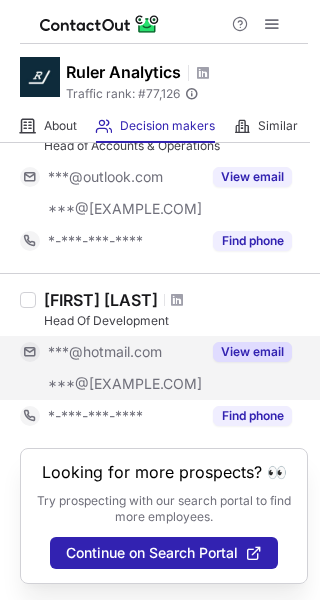 click on "View email" at bounding box center (252, 352) 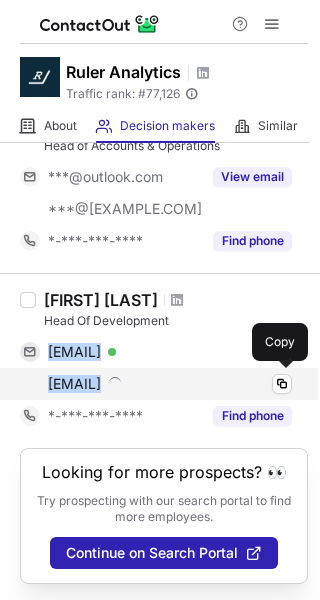 drag, startPoint x: 48, startPoint y: 347, endPoint x: 224, endPoint y: 390, distance: 181.17671 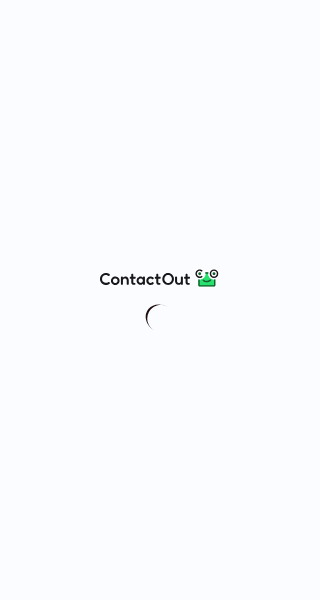 scroll, scrollTop: 0, scrollLeft: 0, axis: both 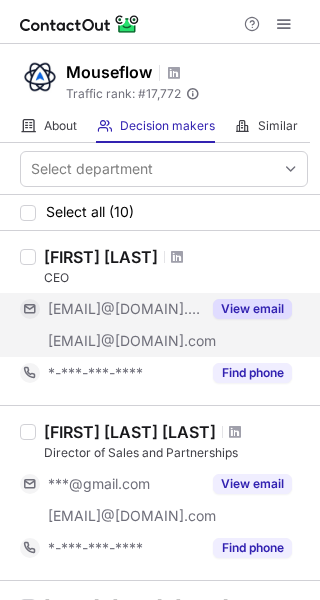 click on "View email" at bounding box center [252, 309] 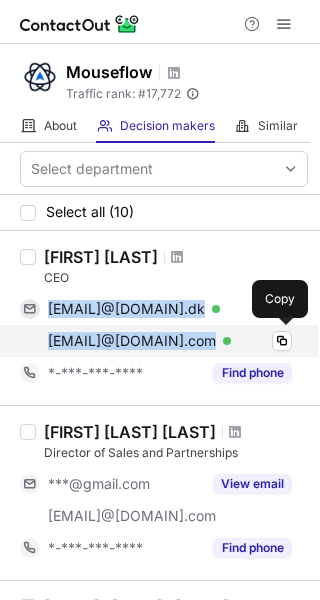 drag, startPoint x: 50, startPoint y: 305, endPoint x: 210, endPoint y: 346, distance: 165.16962 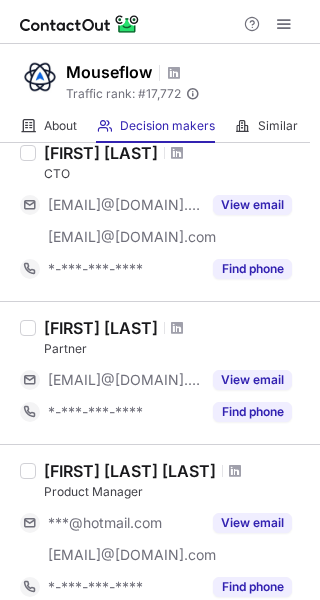 scroll, scrollTop: 1300, scrollLeft: 0, axis: vertical 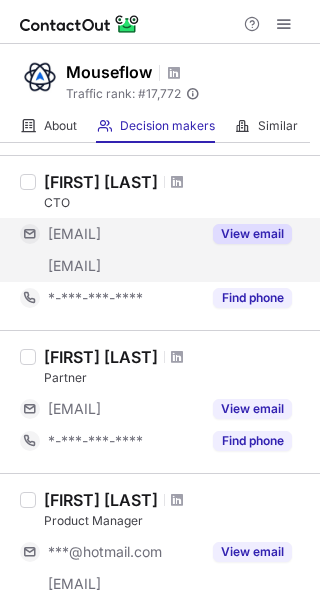 click on "View email" at bounding box center (252, 234) 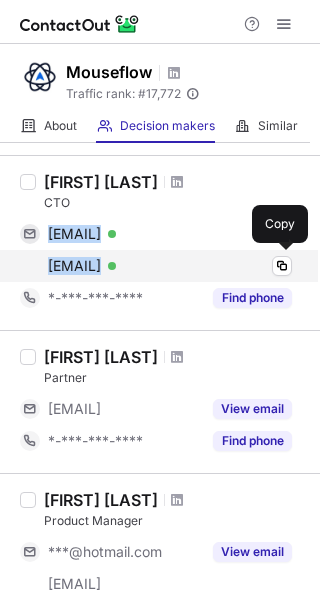 drag, startPoint x: 45, startPoint y: 231, endPoint x: 225, endPoint y: 272, distance: 184.6104 